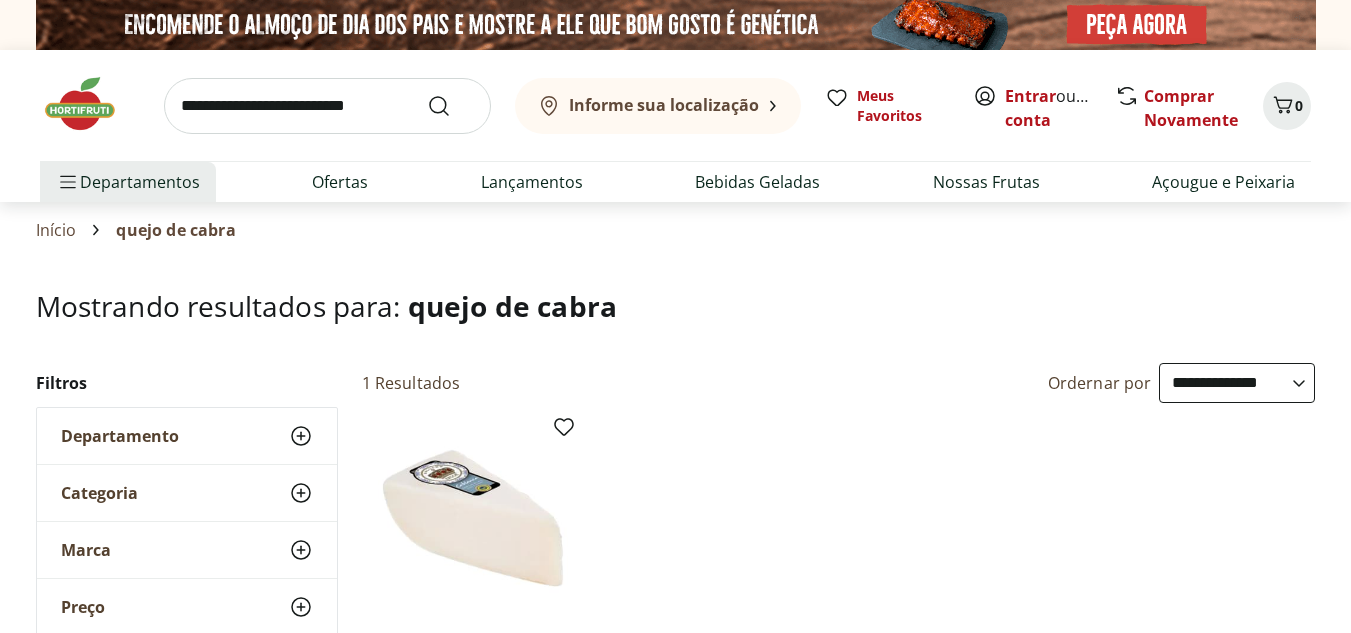 select on "**********" 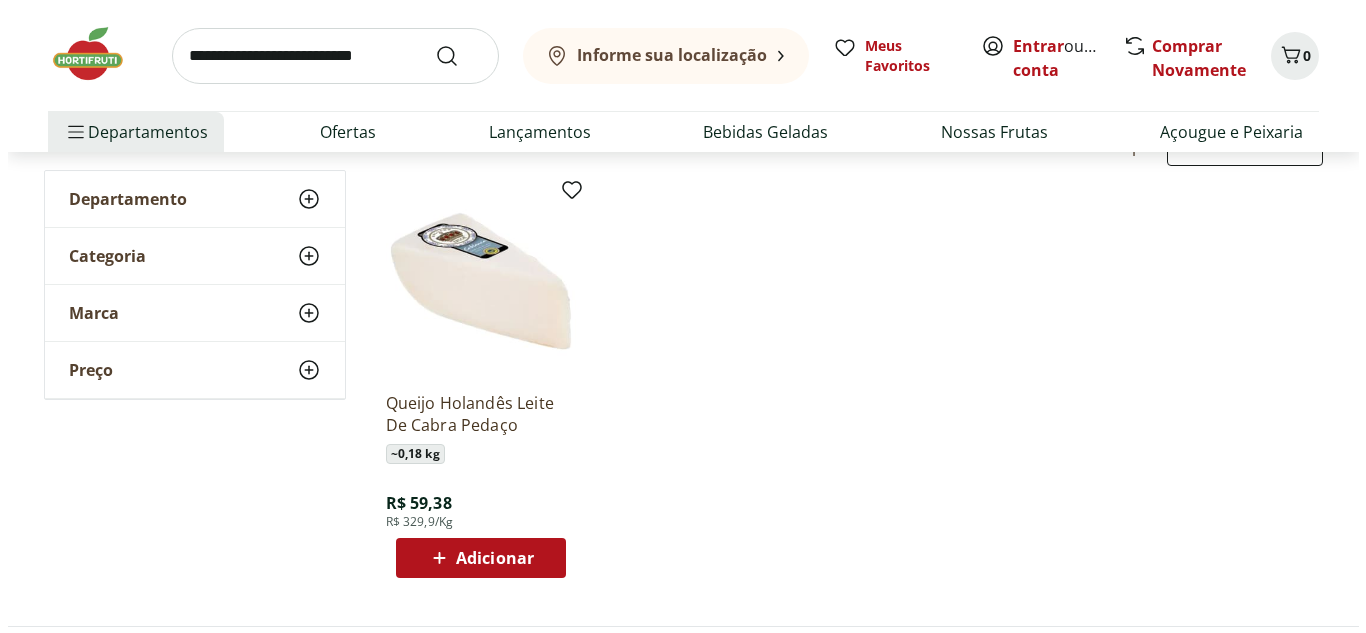 scroll, scrollTop: 0, scrollLeft: 0, axis: both 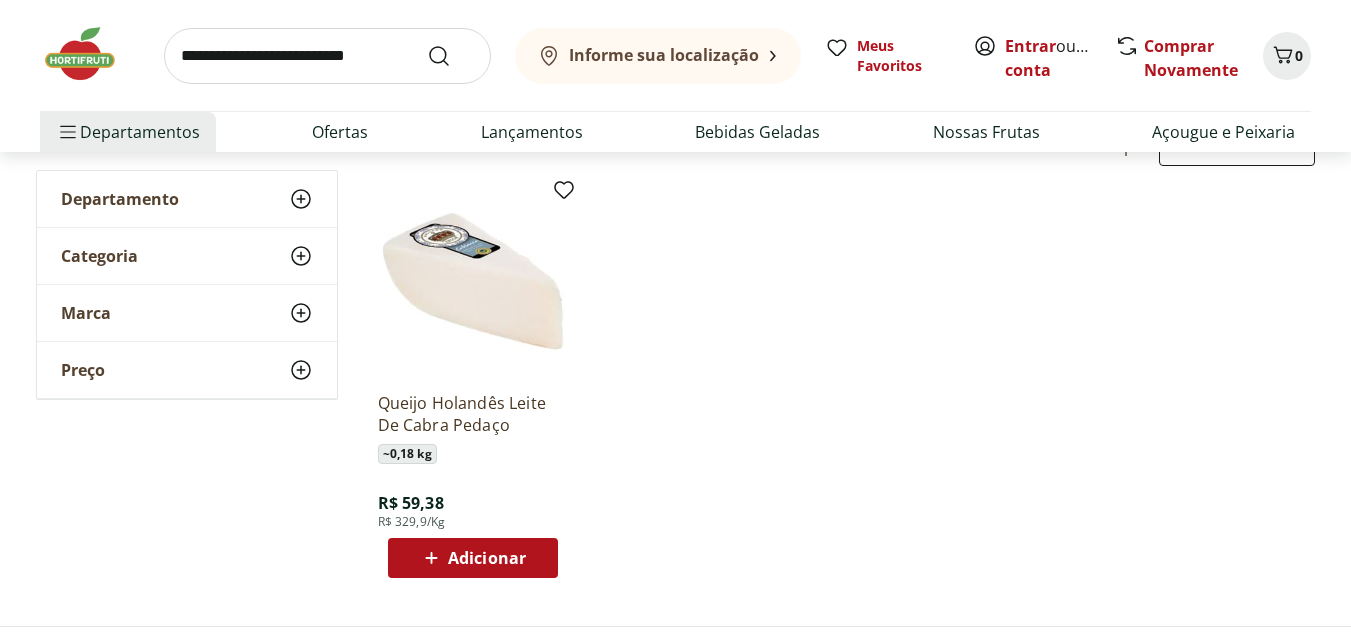 click 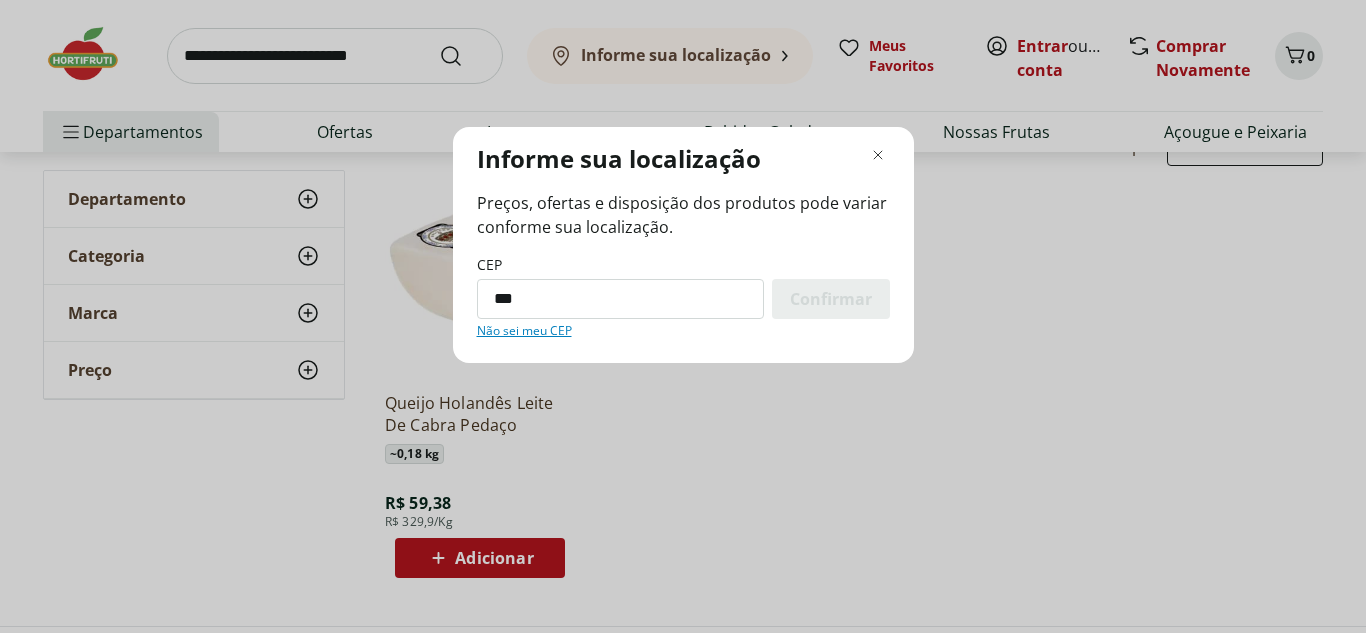 type on "*********" 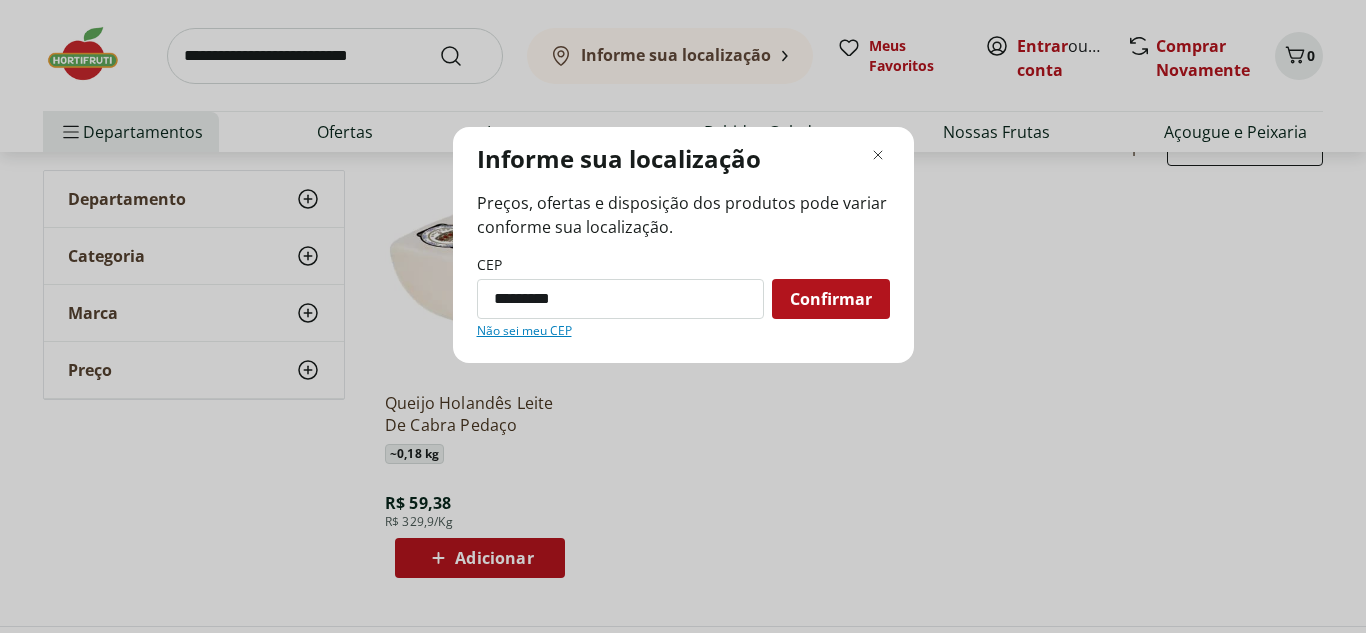 click on "Confirmar" at bounding box center [831, 299] 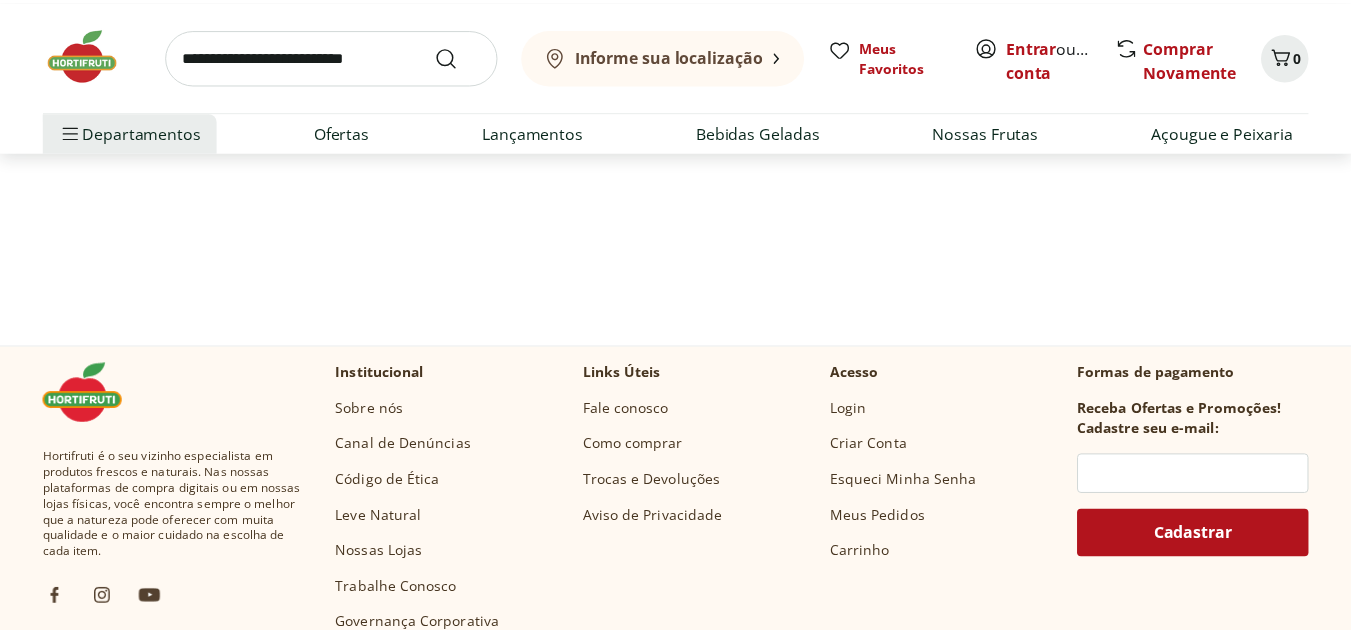 scroll, scrollTop: 35, scrollLeft: 0, axis: vertical 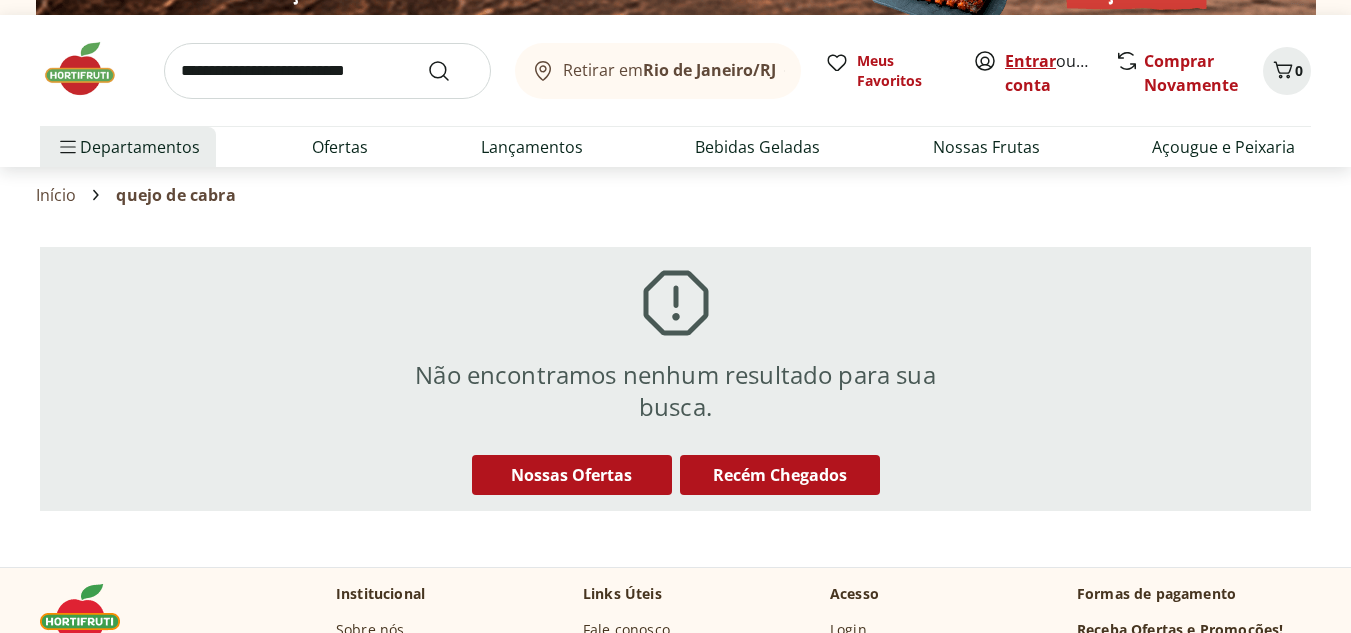 click on "Entrar" at bounding box center (1030, 61) 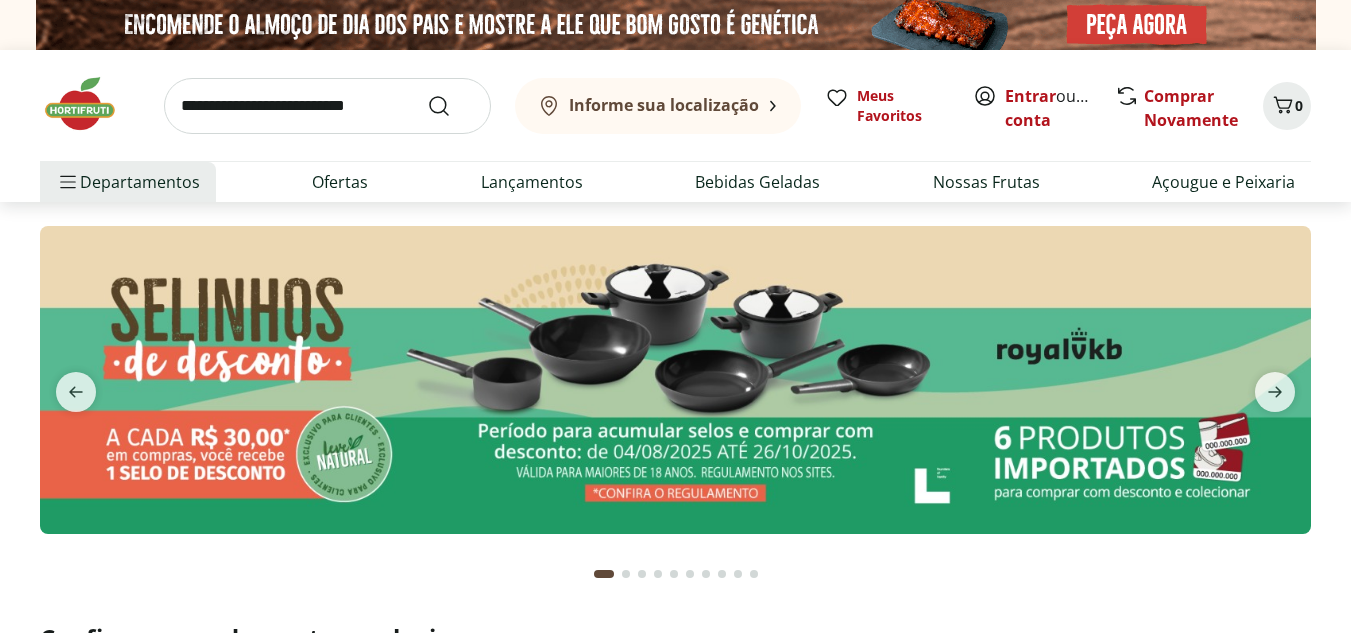 scroll, scrollTop: 0, scrollLeft: 0, axis: both 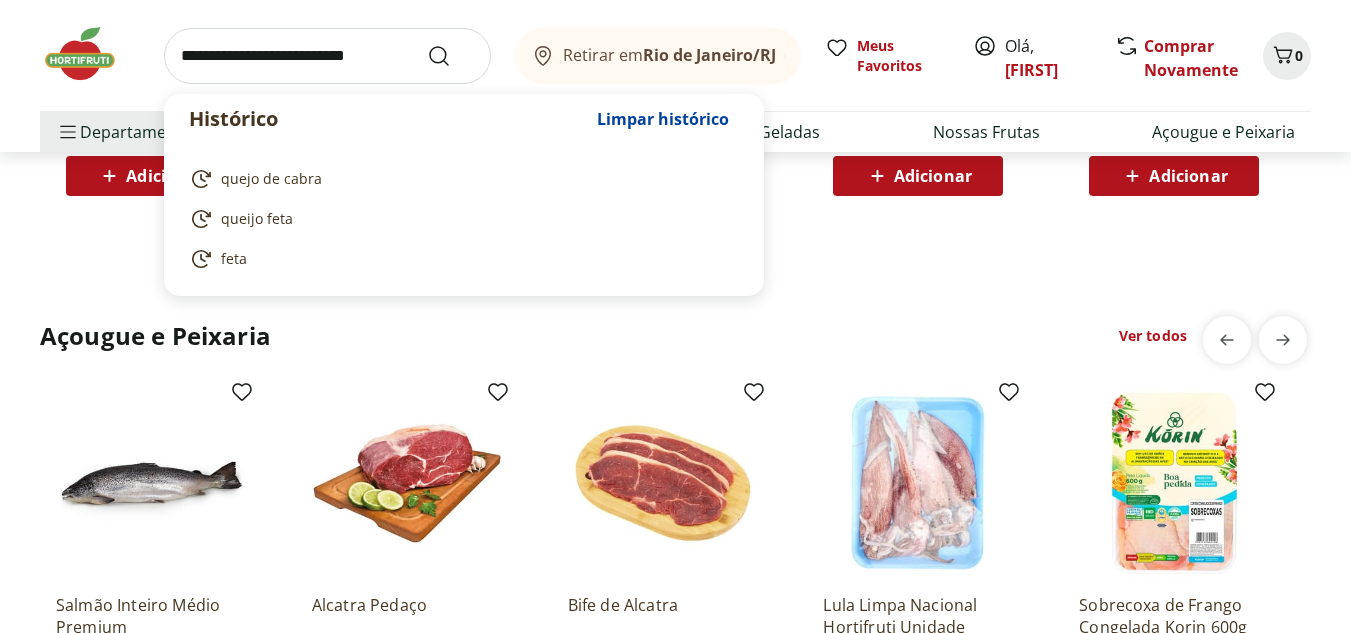 click at bounding box center (327, 56) 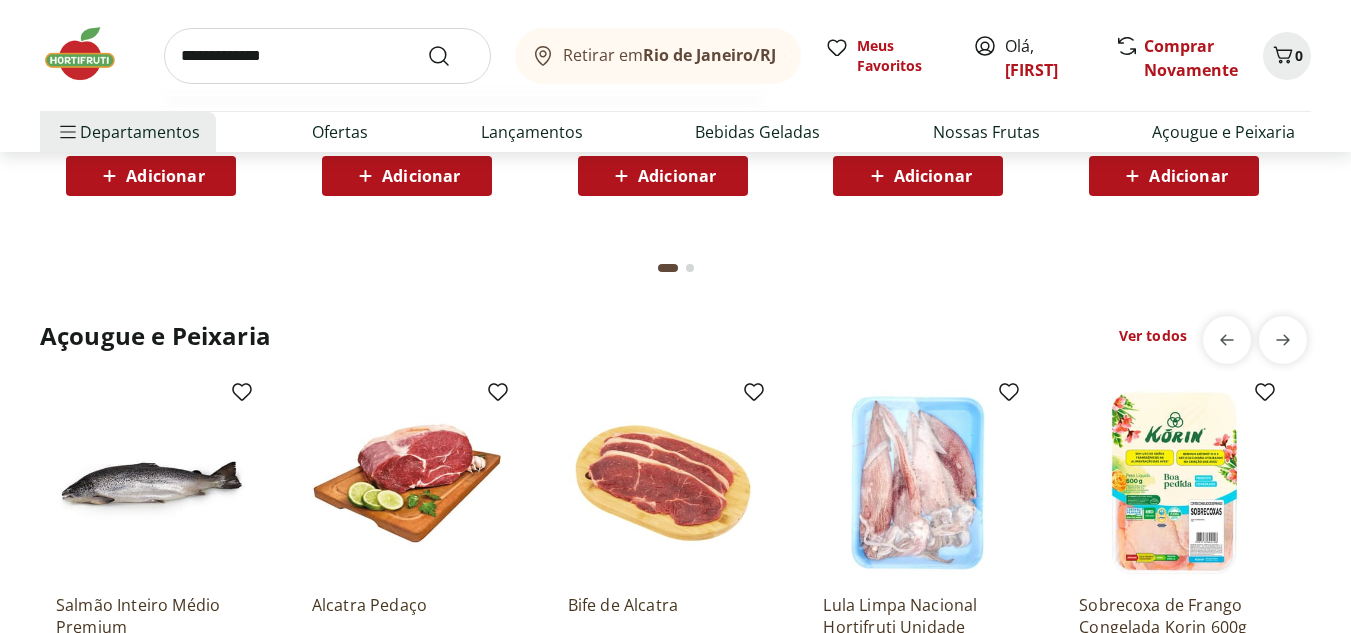 type on "**********" 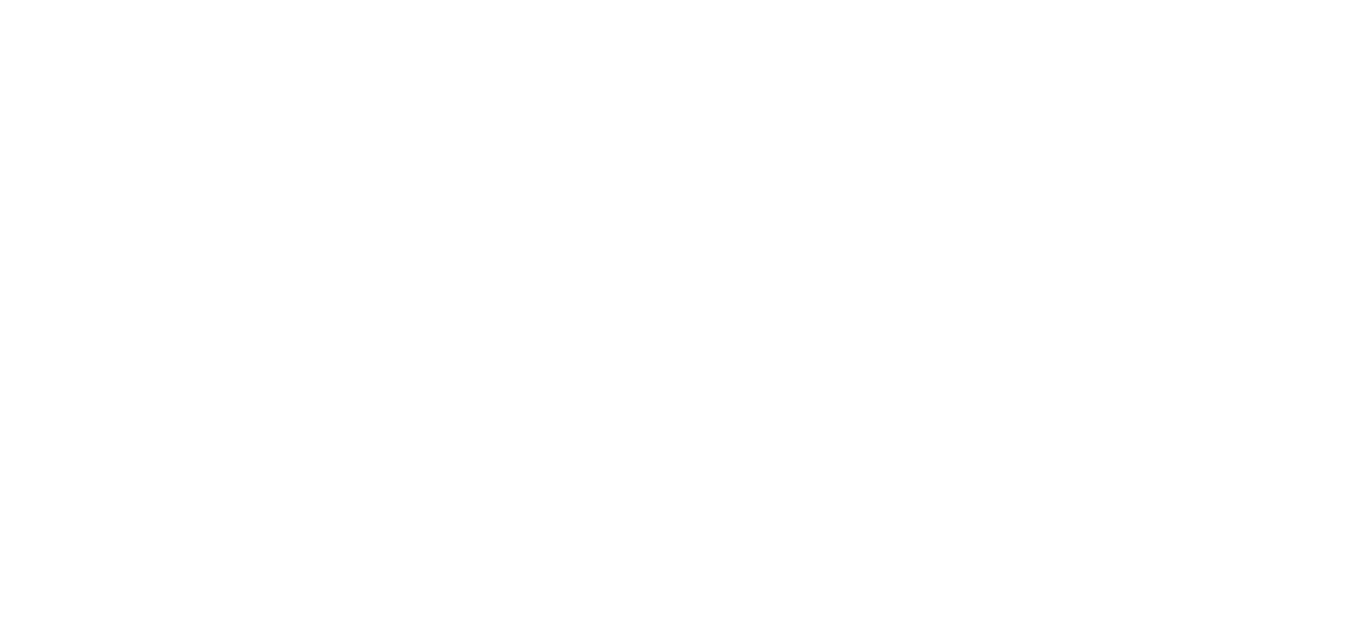 scroll, scrollTop: 0, scrollLeft: 0, axis: both 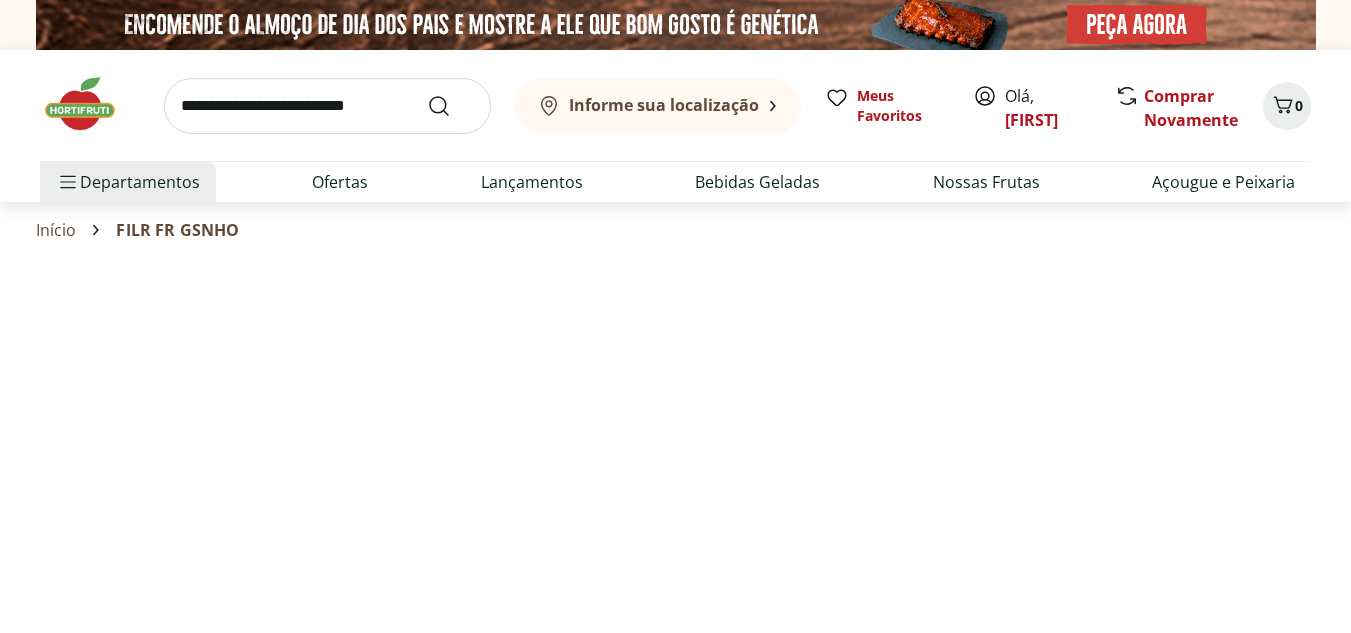 select on "**********" 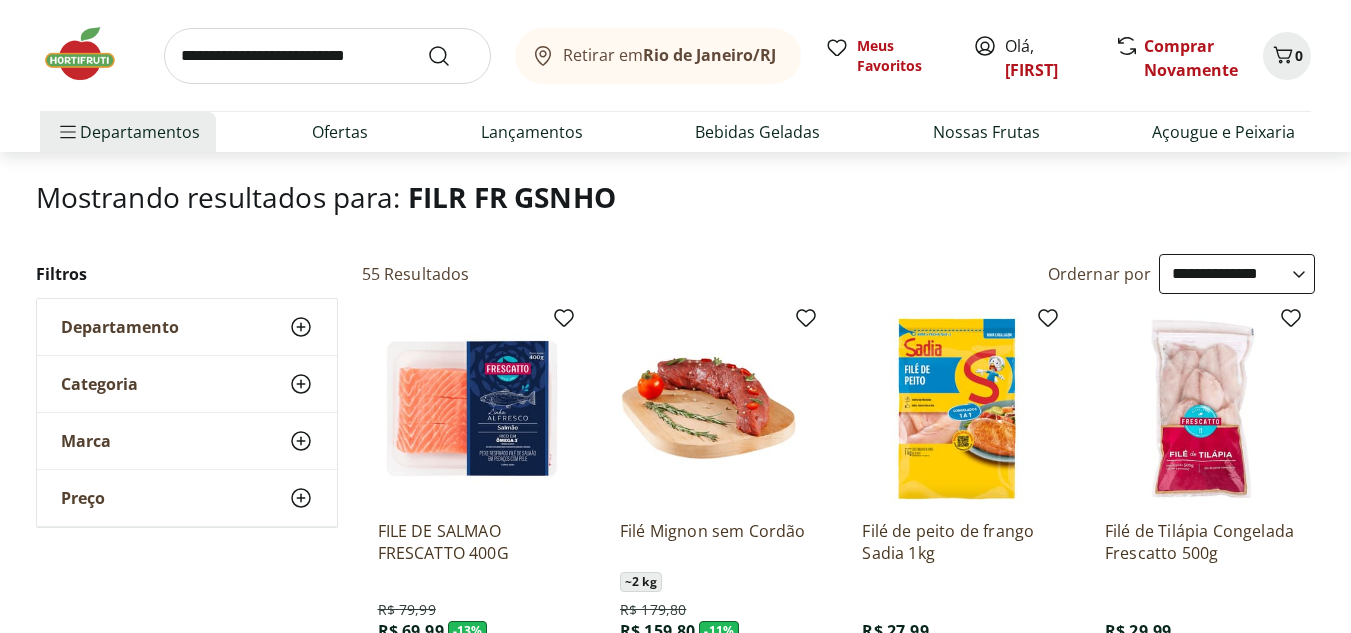 scroll, scrollTop: 44, scrollLeft: 0, axis: vertical 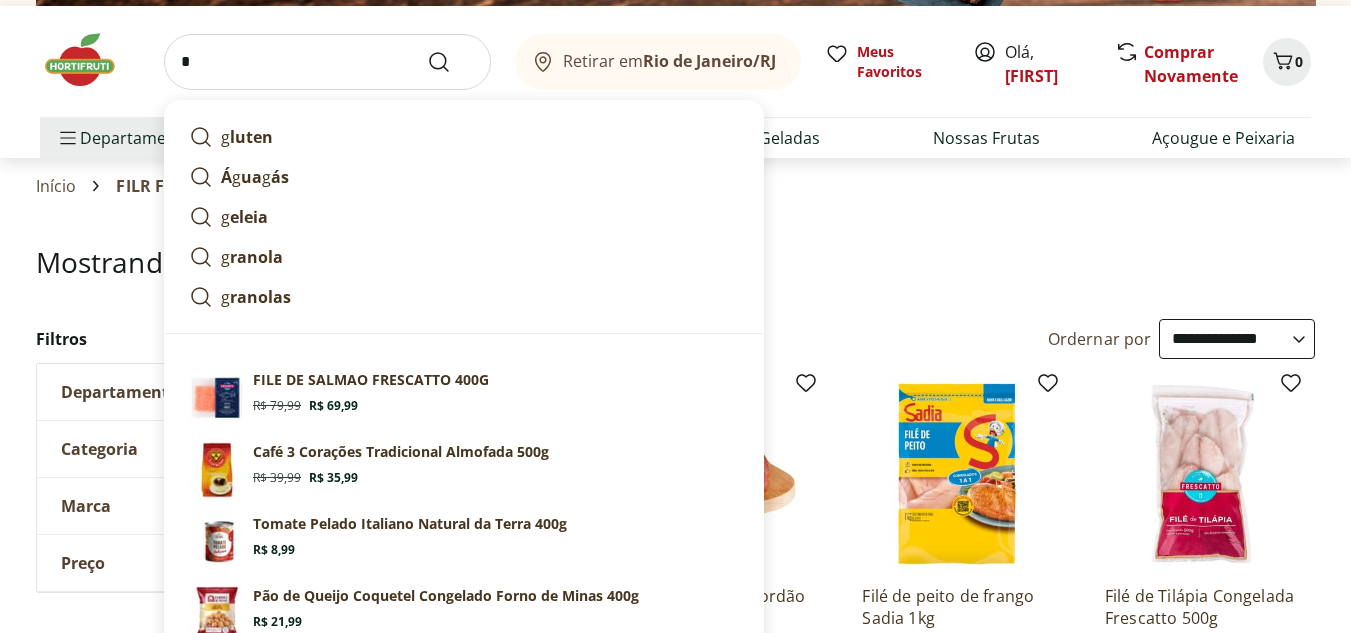 click on "*" at bounding box center [327, 62] 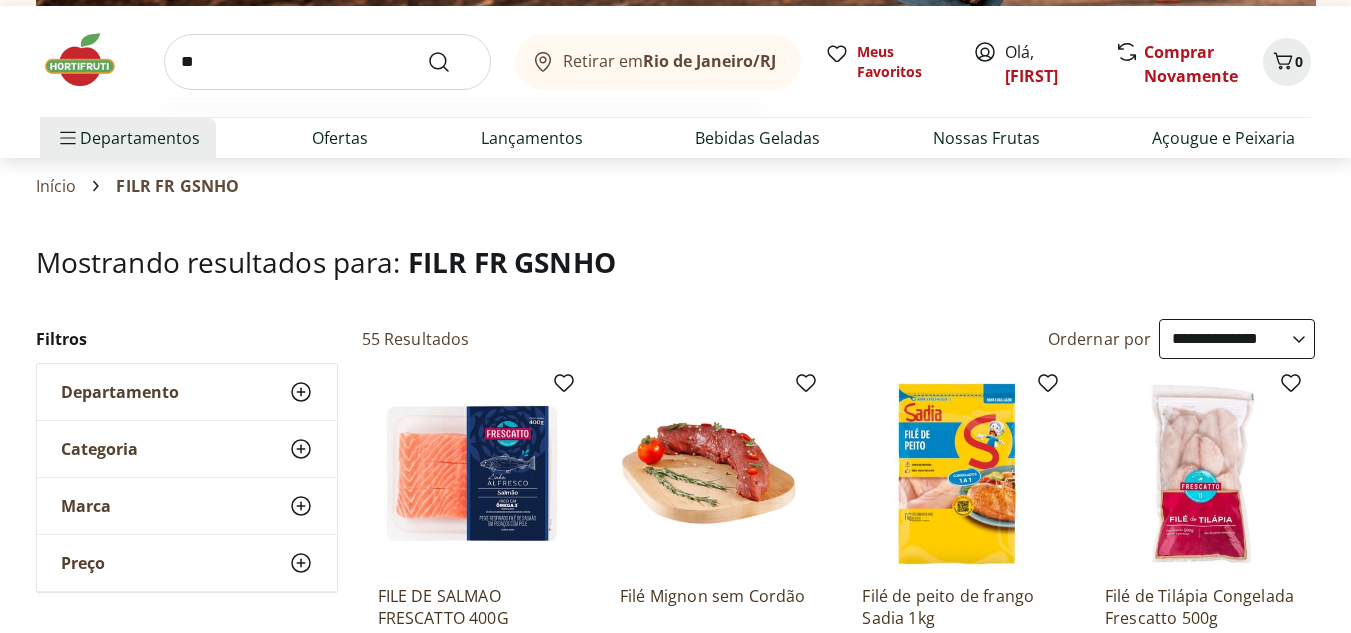 type on "*" 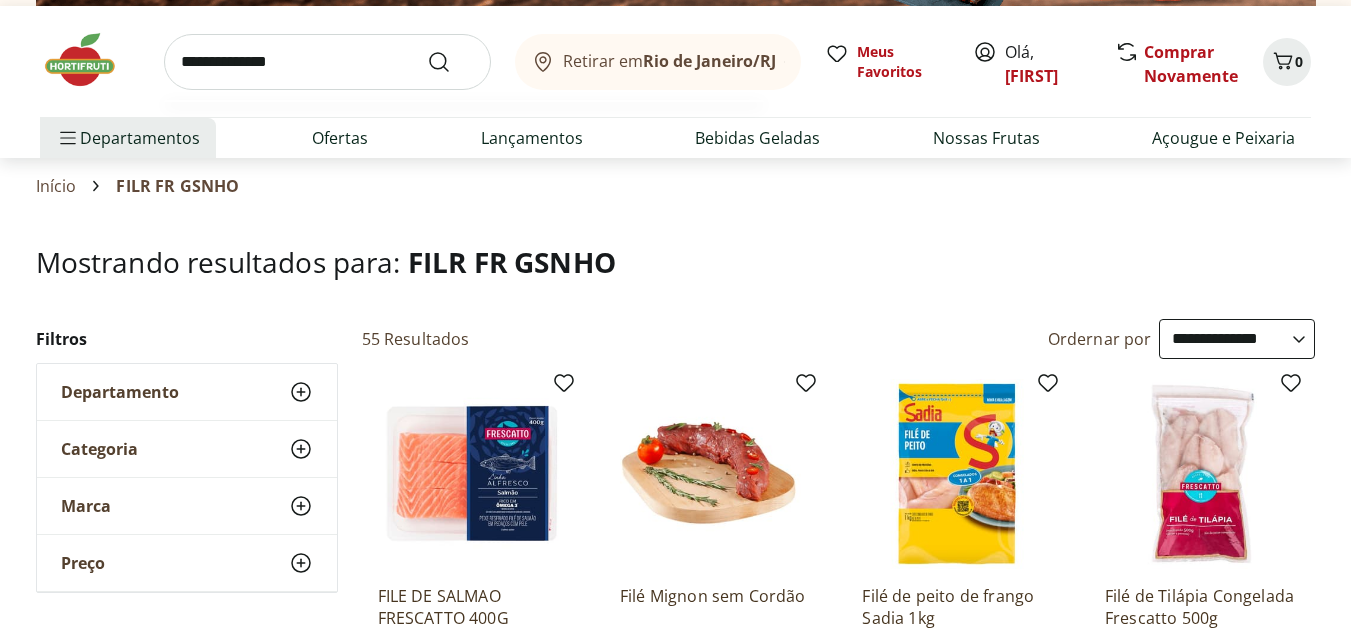 type on "**********" 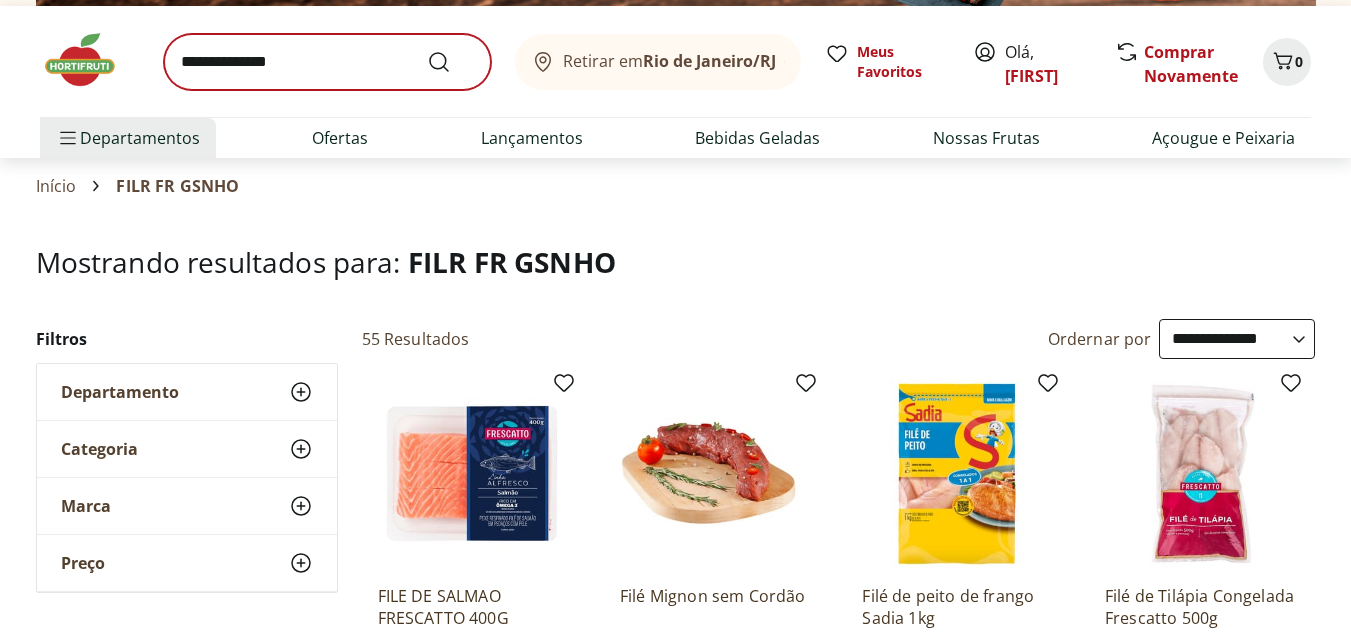 scroll, scrollTop: 0, scrollLeft: 0, axis: both 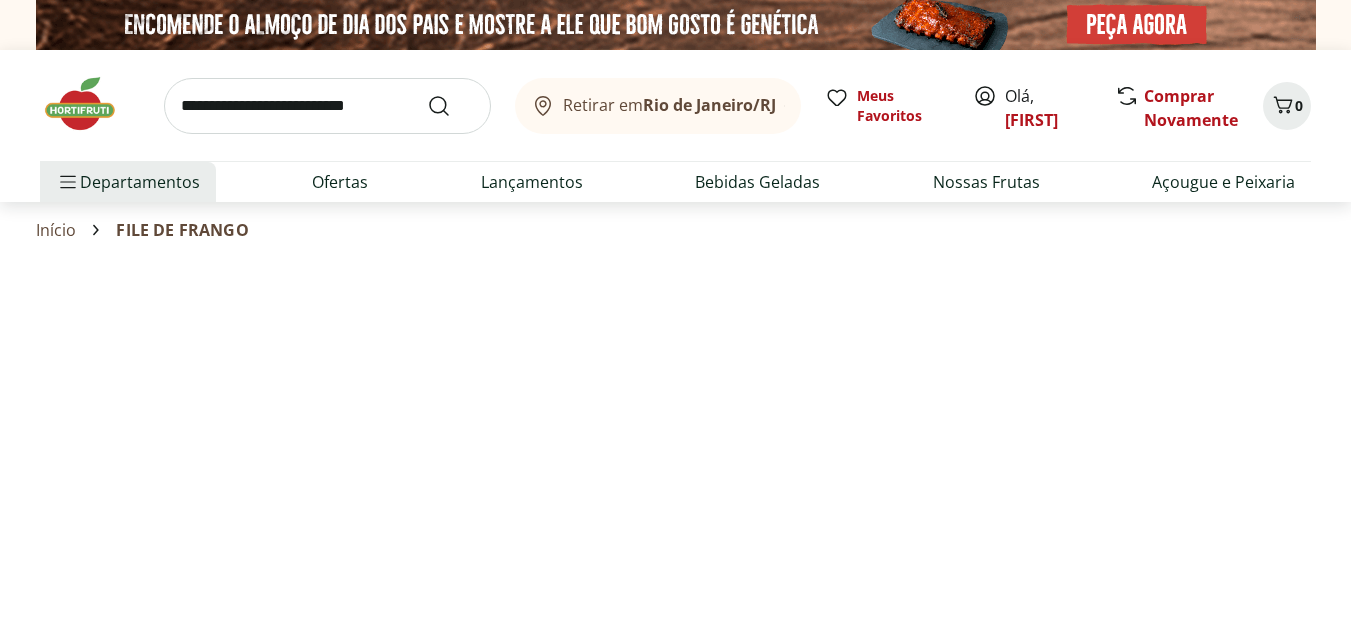 select on "**********" 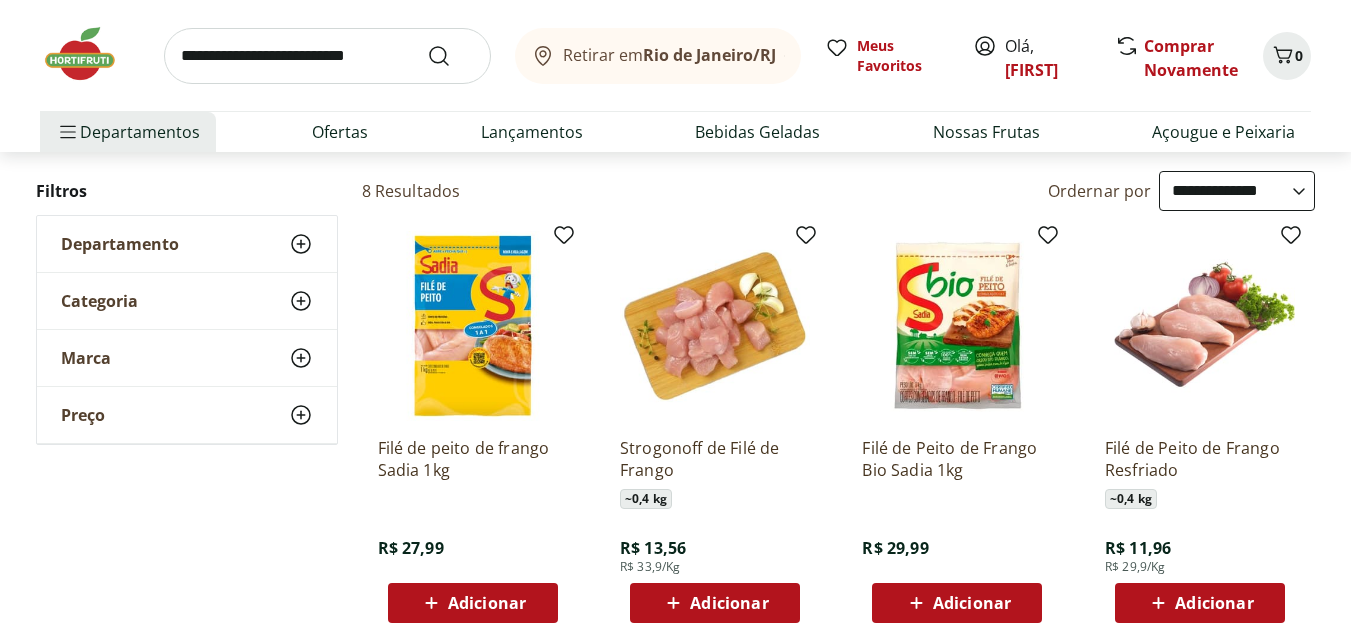 scroll, scrollTop: 199, scrollLeft: 0, axis: vertical 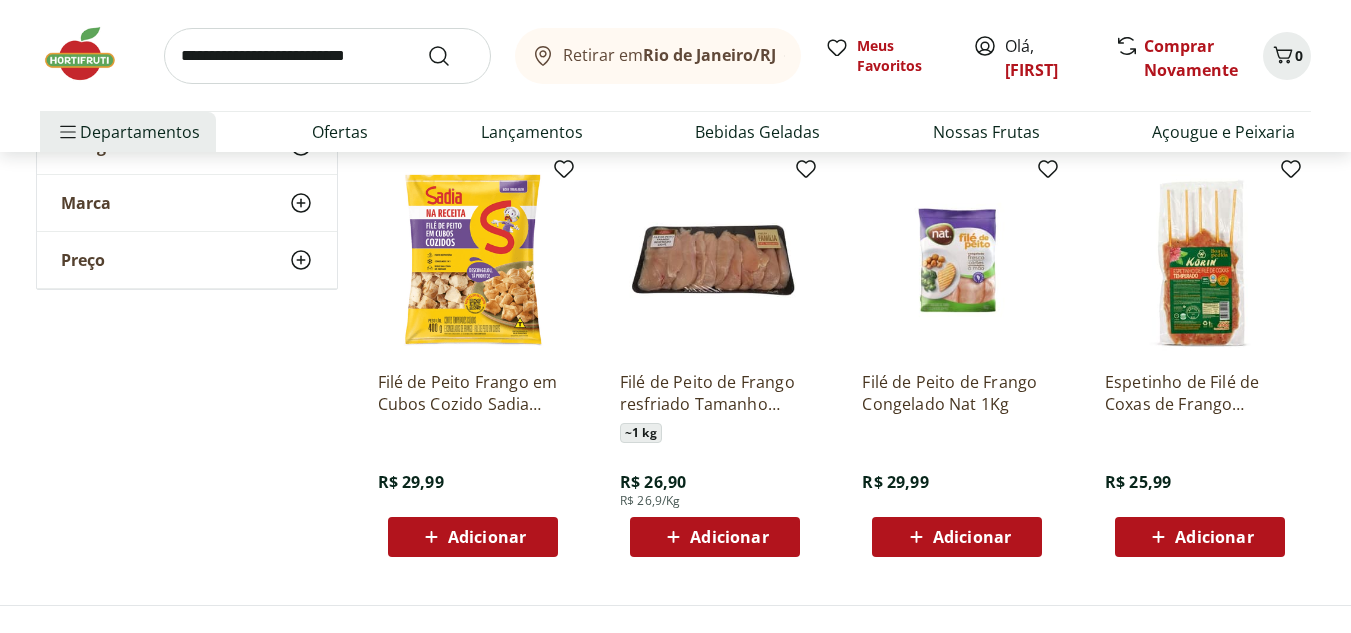 click on "Adicionar" at bounding box center [715, 537] 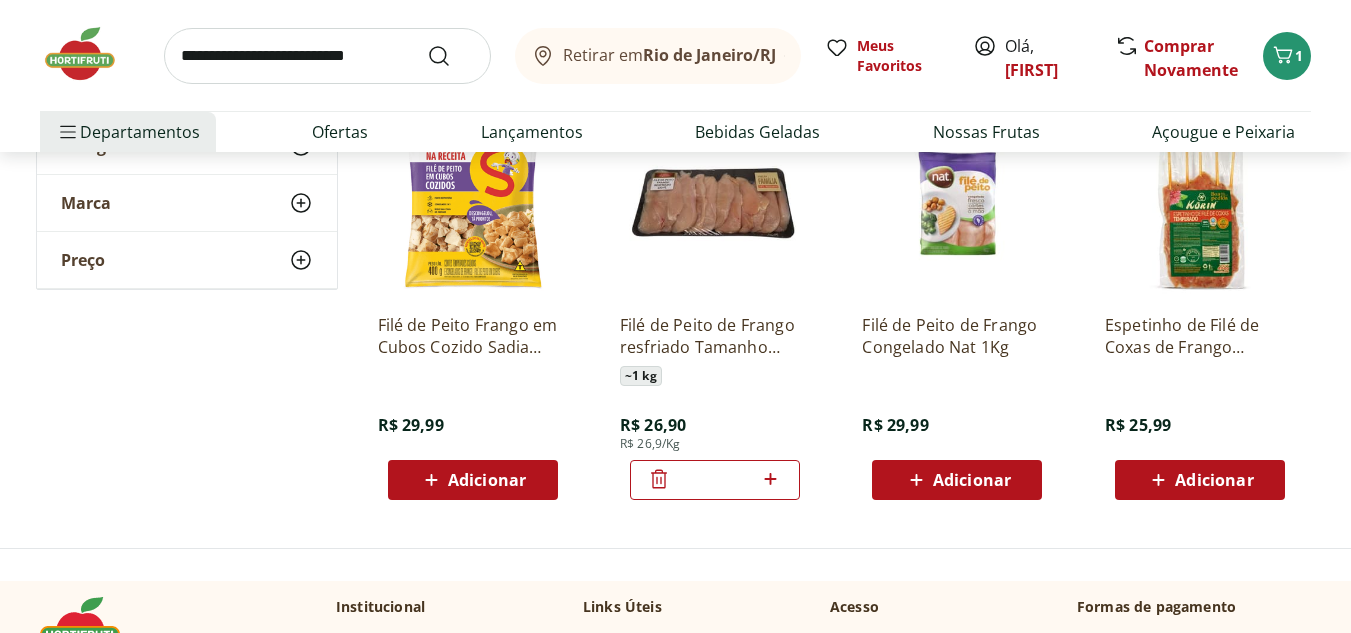 scroll, scrollTop: 202, scrollLeft: 0, axis: vertical 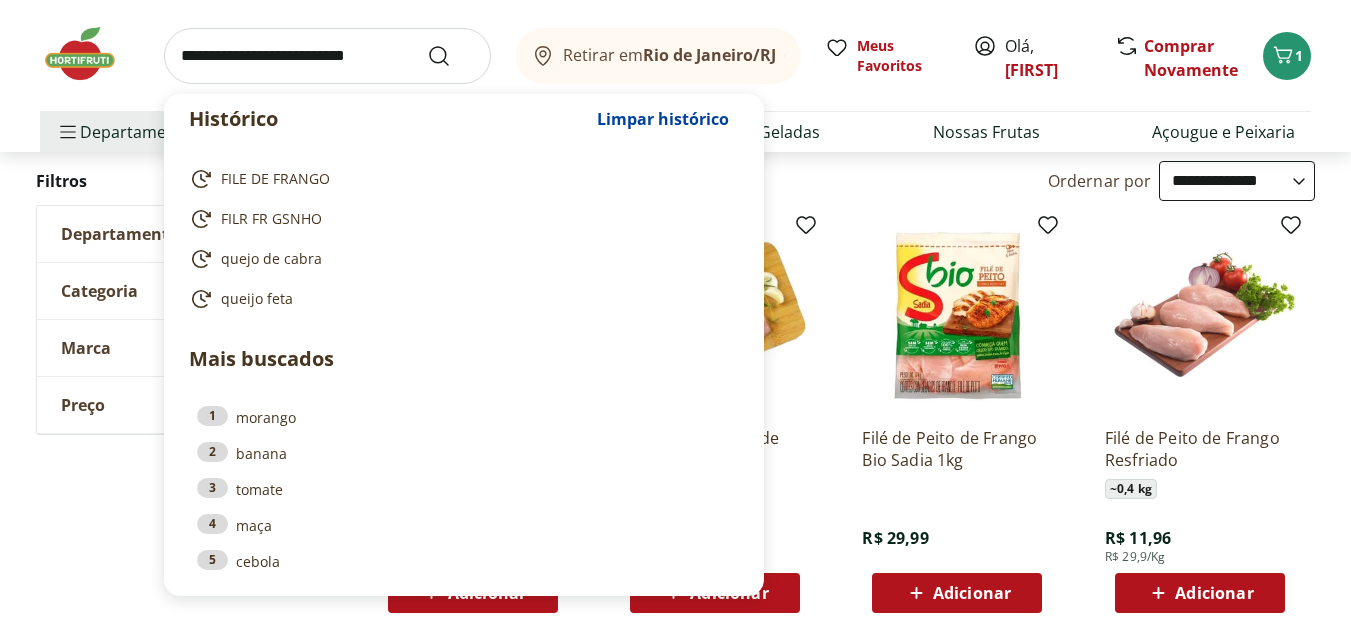 click at bounding box center [327, 56] 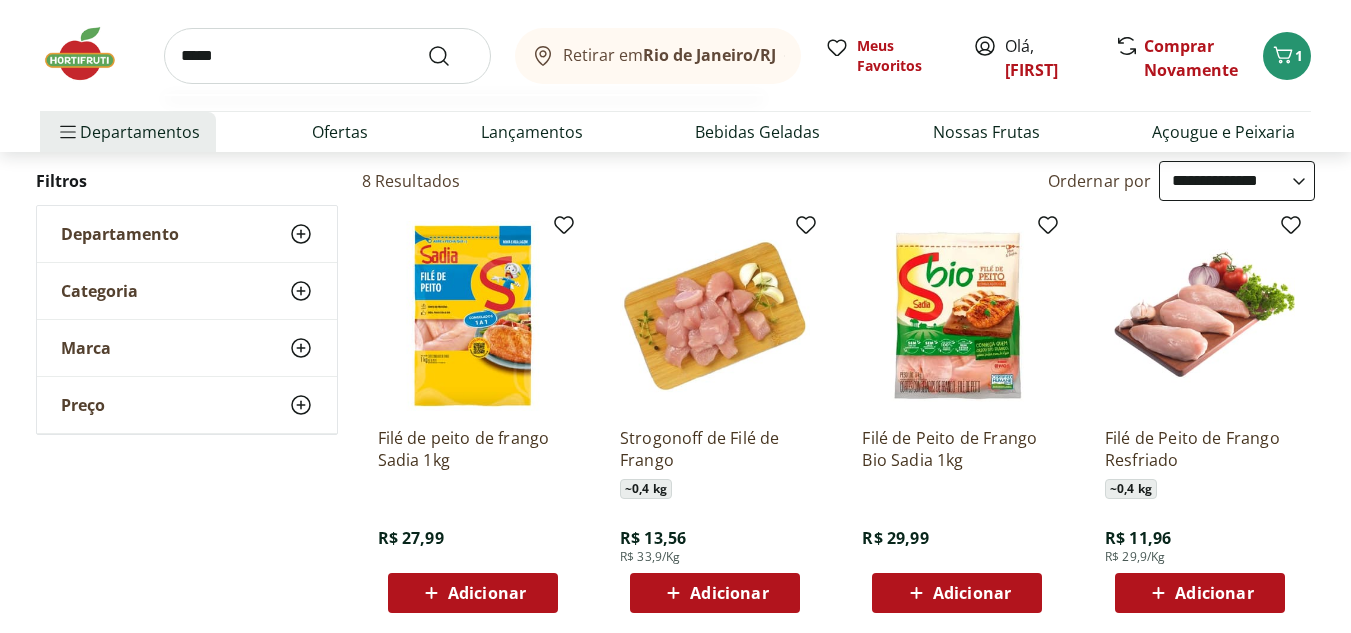 type on "*****" 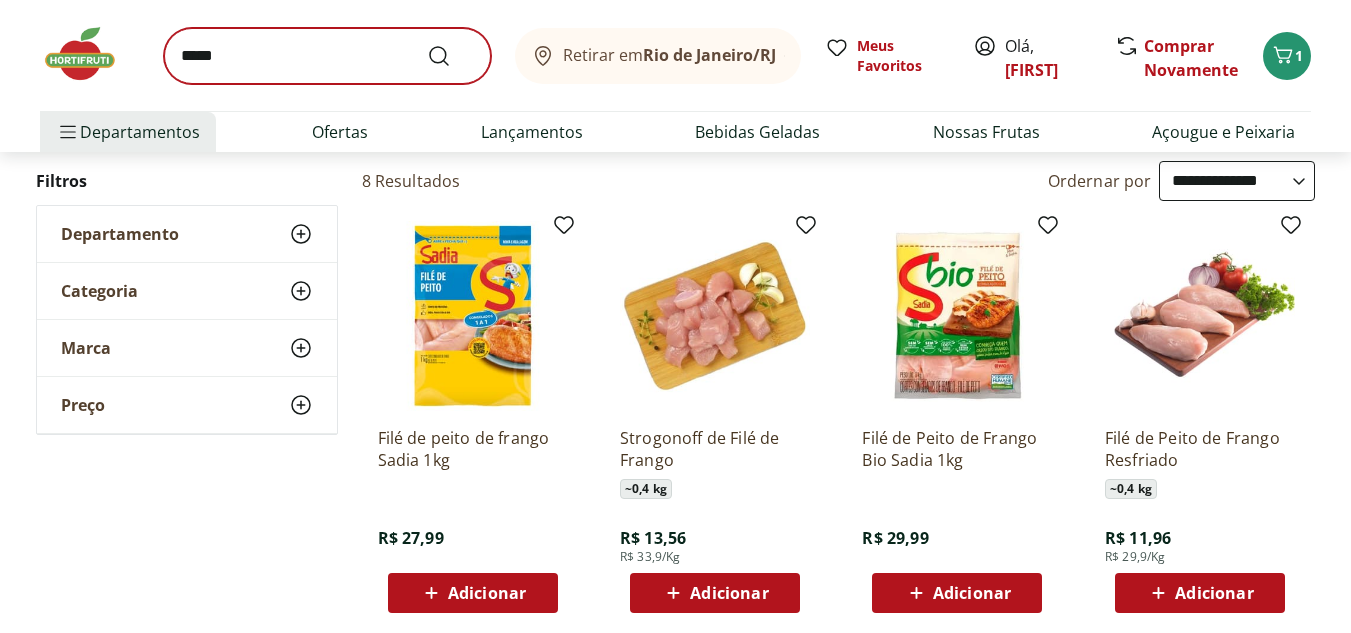 scroll, scrollTop: 0, scrollLeft: 0, axis: both 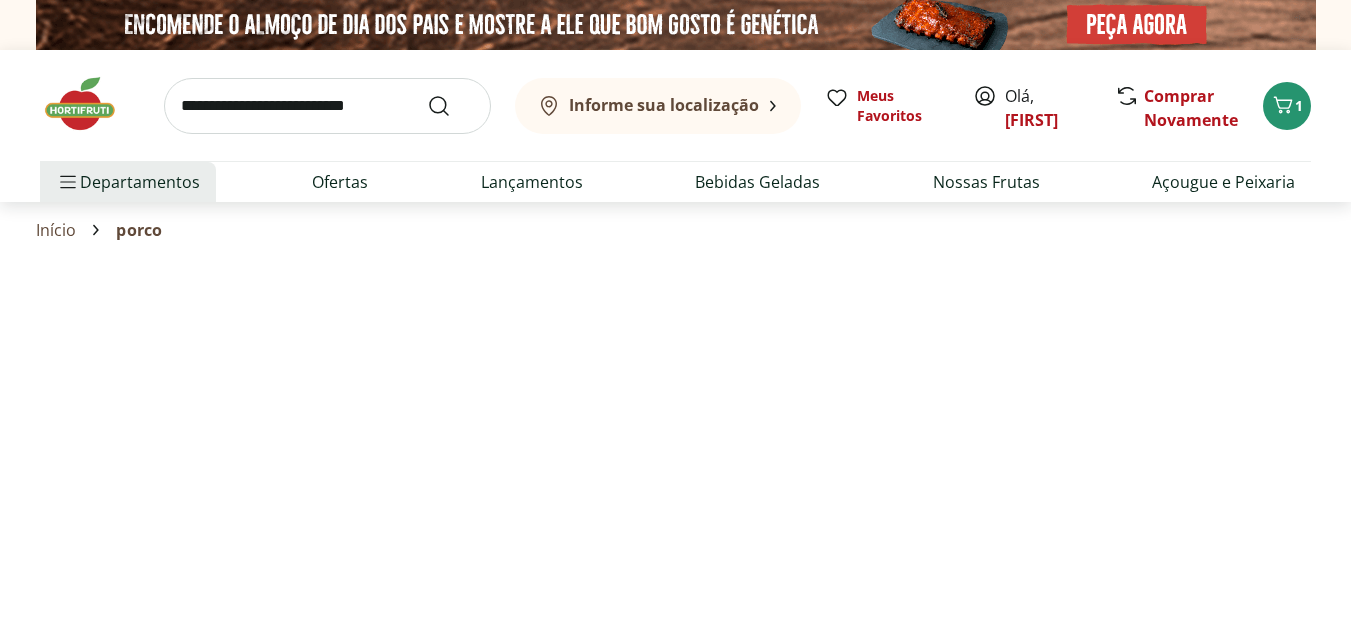 select on "**********" 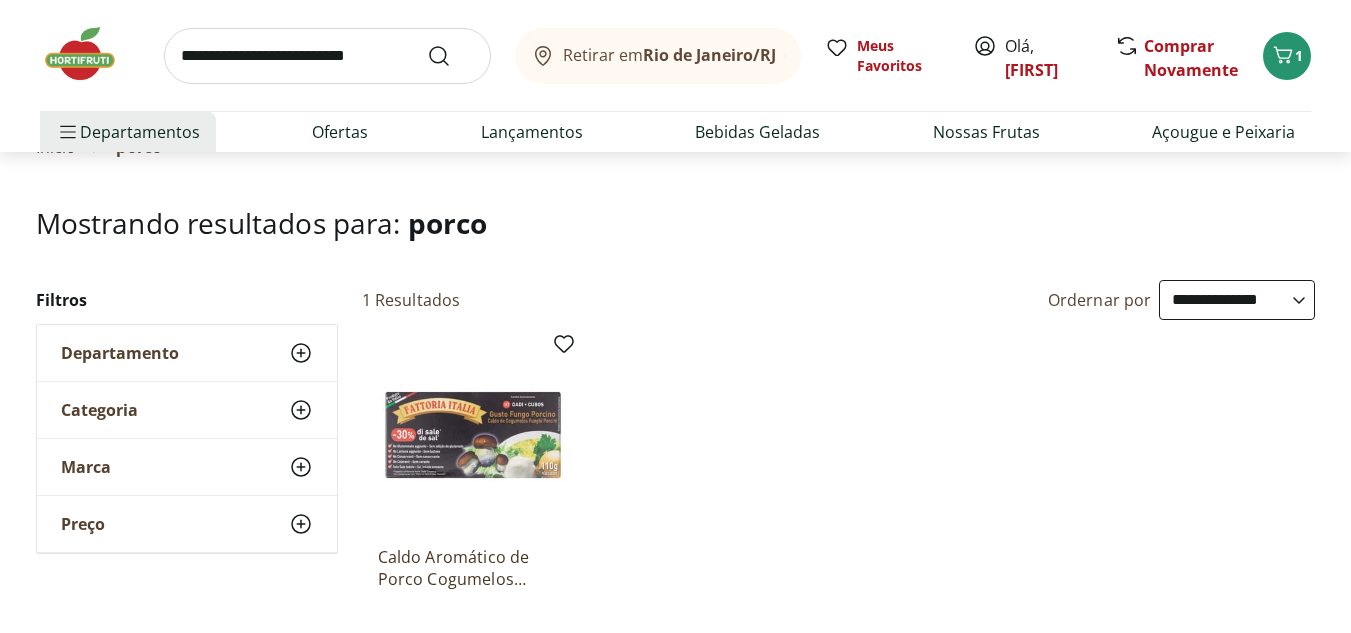 scroll, scrollTop: 90, scrollLeft: 0, axis: vertical 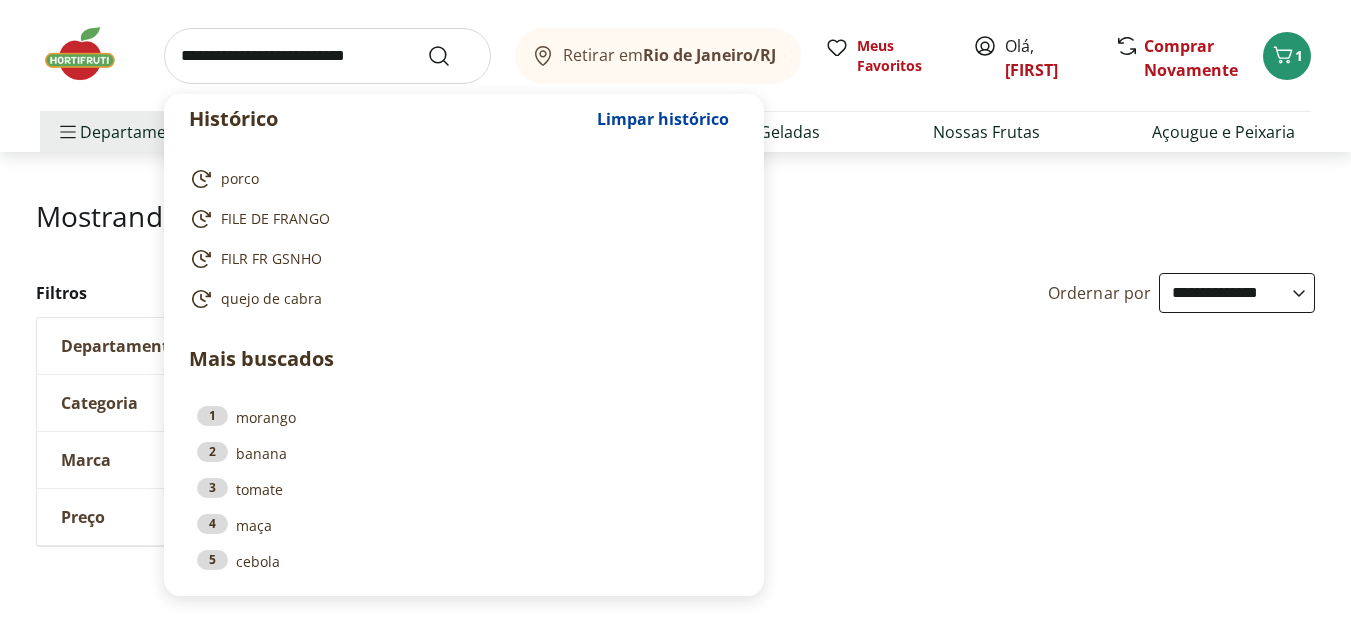 click at bounding box center [327, 56] 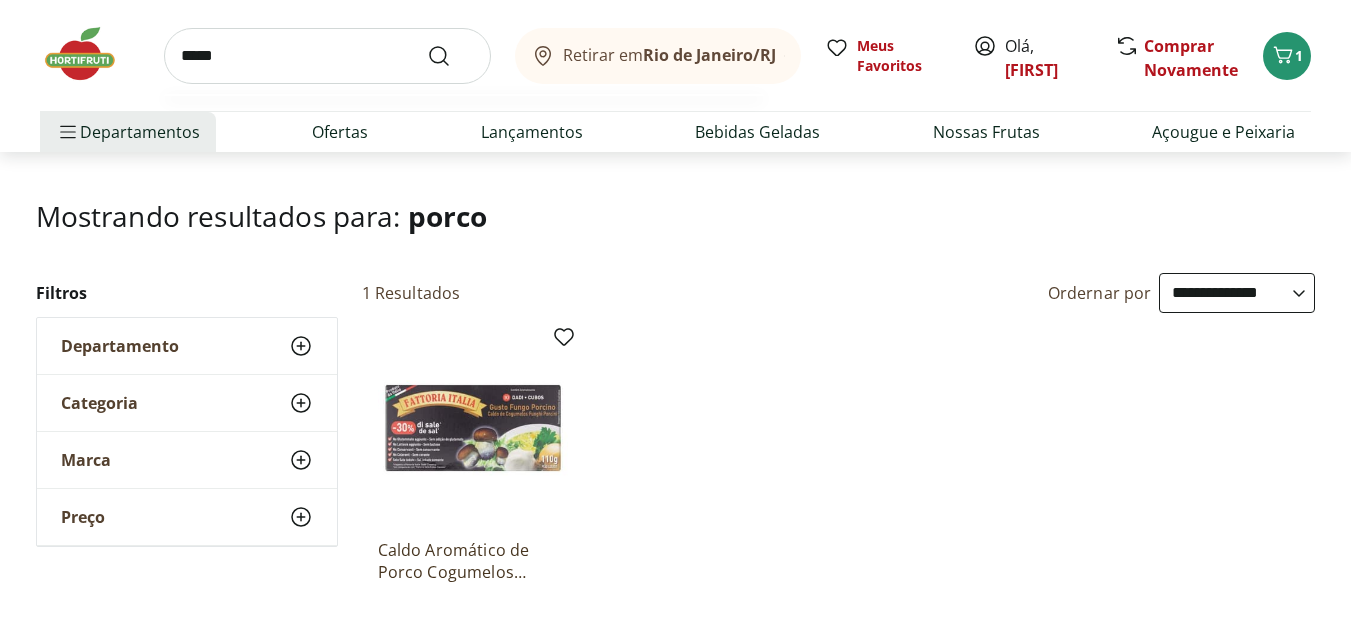type on "*****" 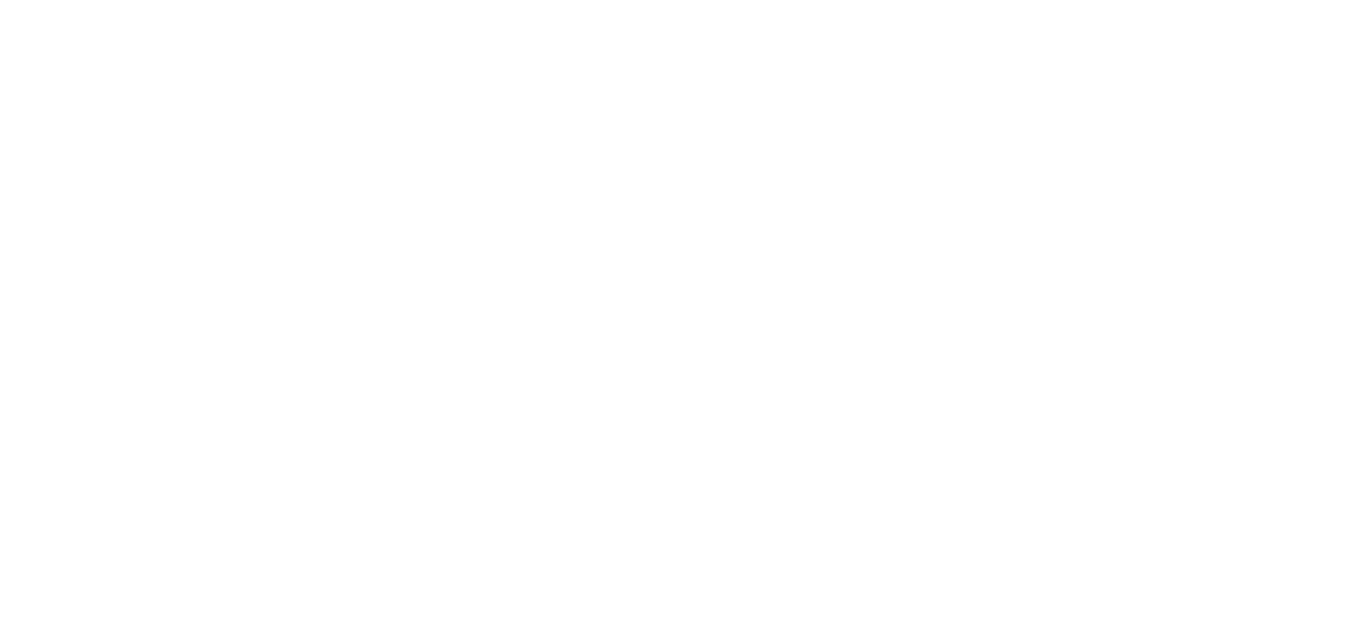 scroll, scrollTop: 0, scrollLeft: 0, axis: both 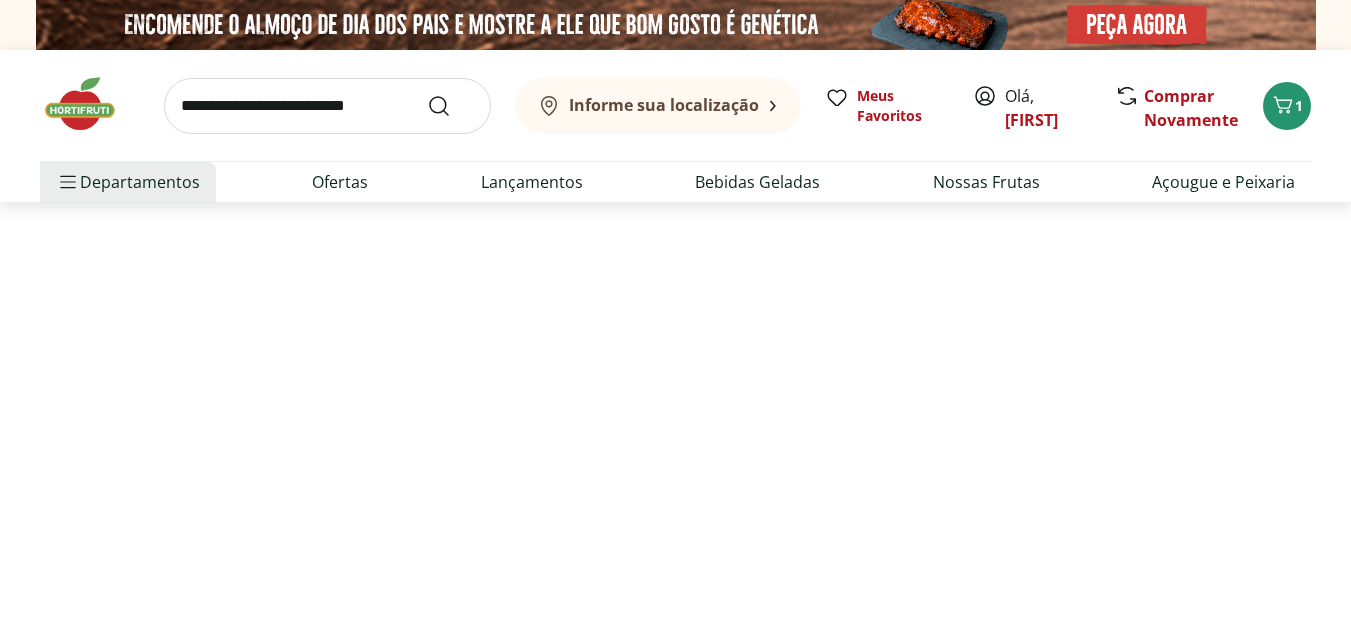 select on "**********" 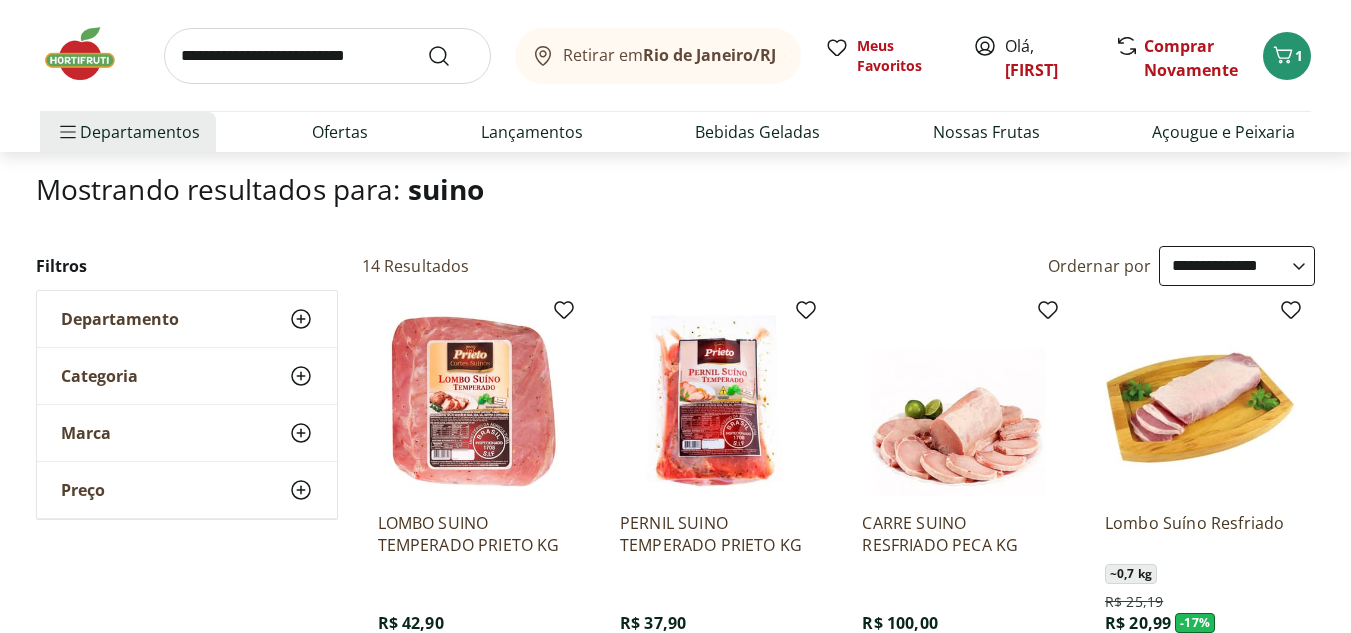 scroll, scrollTop: 153, scrollLeft: 0, axis: vertical 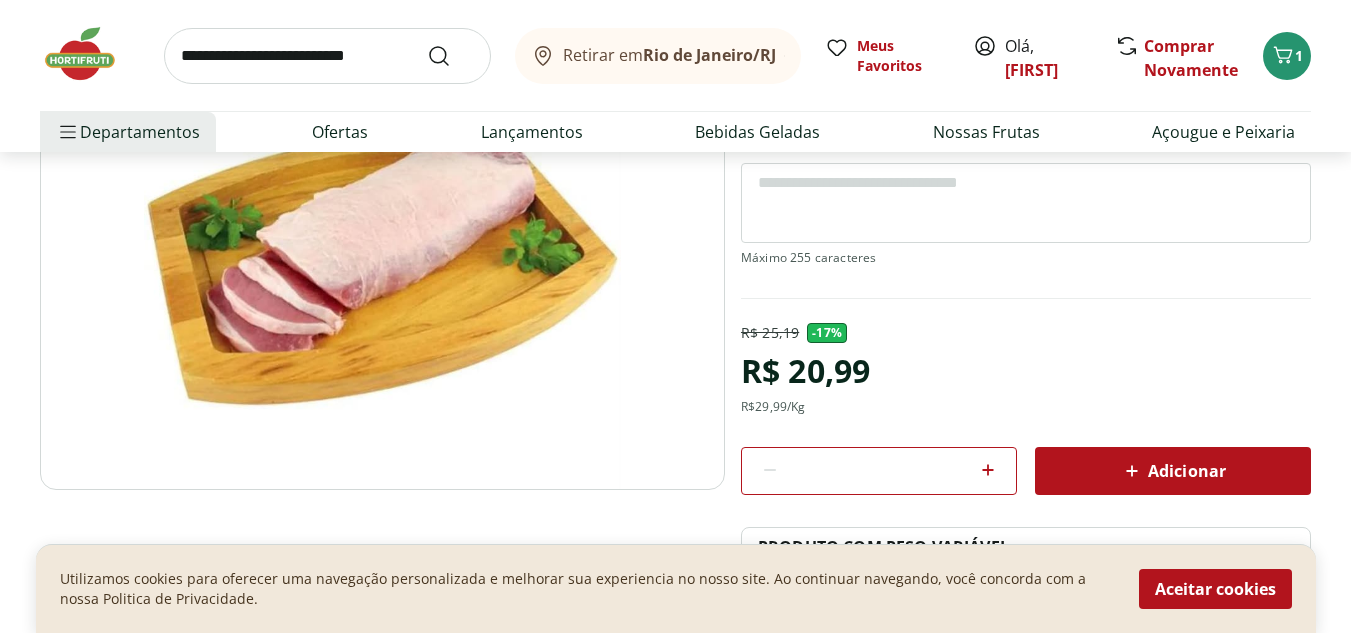 click on "Adicionar" at bounding box center (1173, 471) 